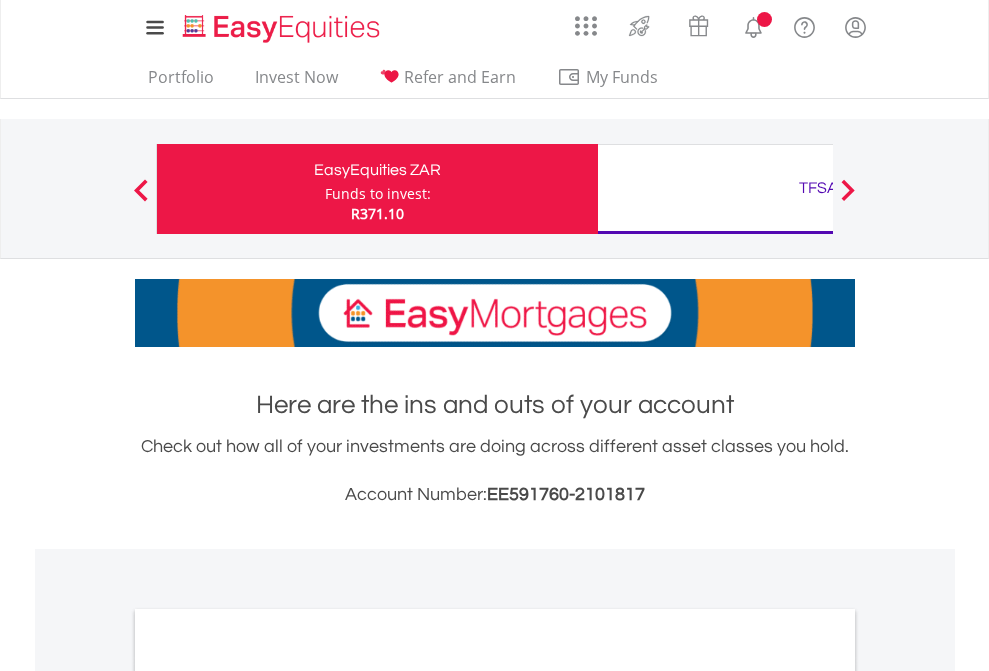 scroll, scrollTop: 0, scrollLeft: 0, axis: both 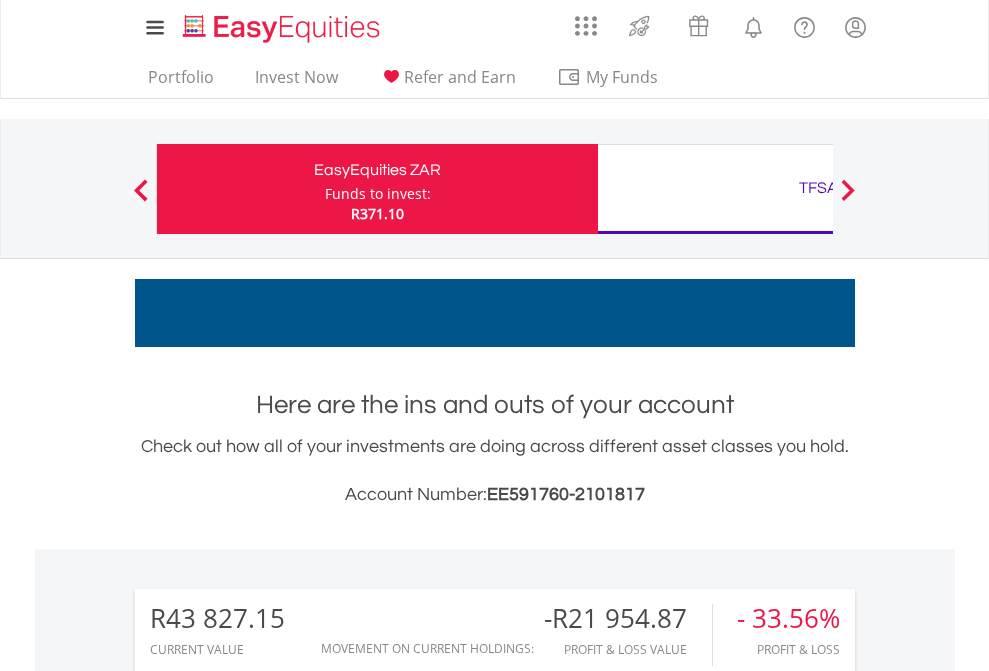 click on "Funds to invest:" at bounding box center [378, 194] 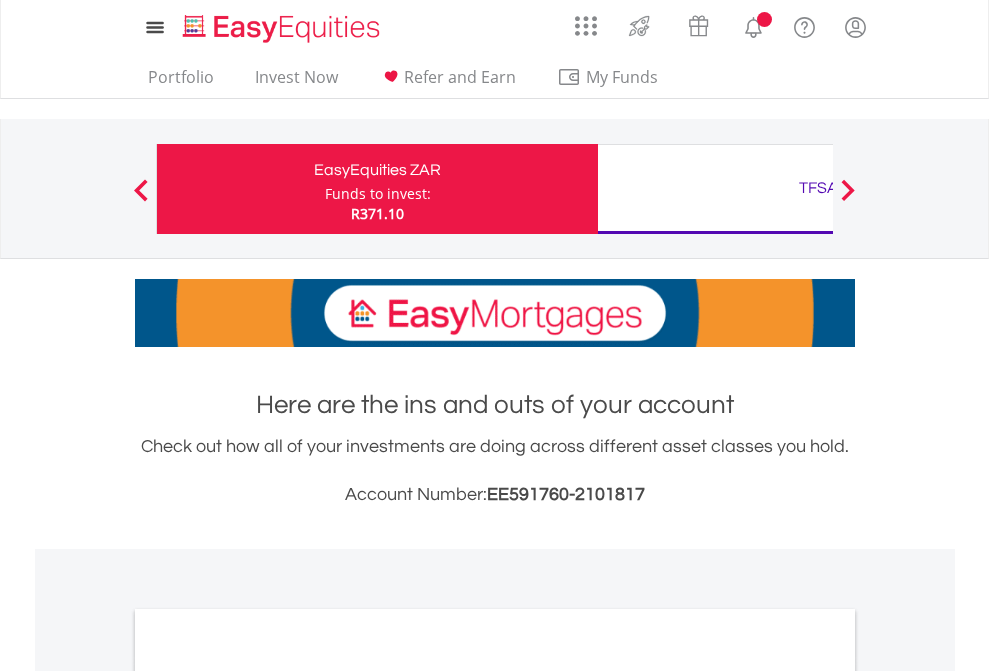 scroll, scrollTop: 0, scrollLeft: 0, axis: both 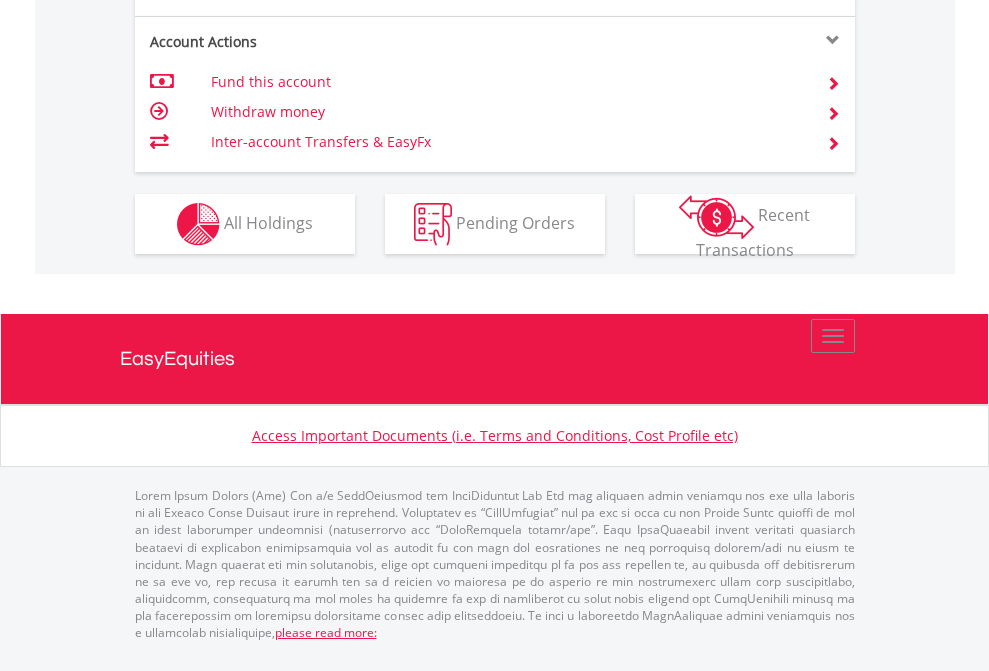 click on "Investment types" at bounding box center (706, -337) 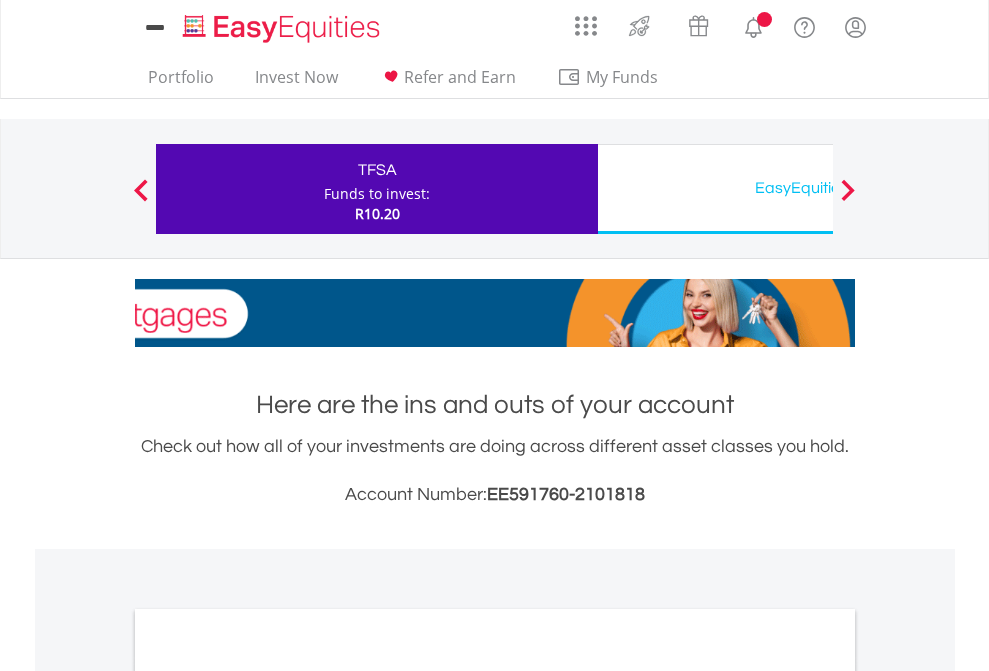 scroll, scrollTop: 0, scrollLeft: 0, axis: both 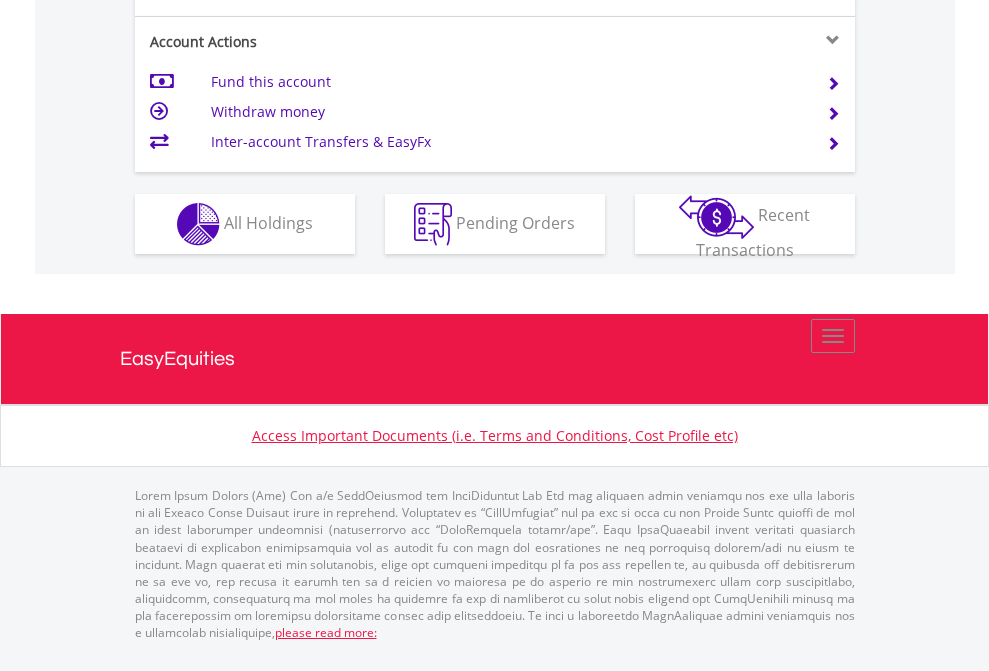 click on "Investment types" at bounding box center [706, -337] 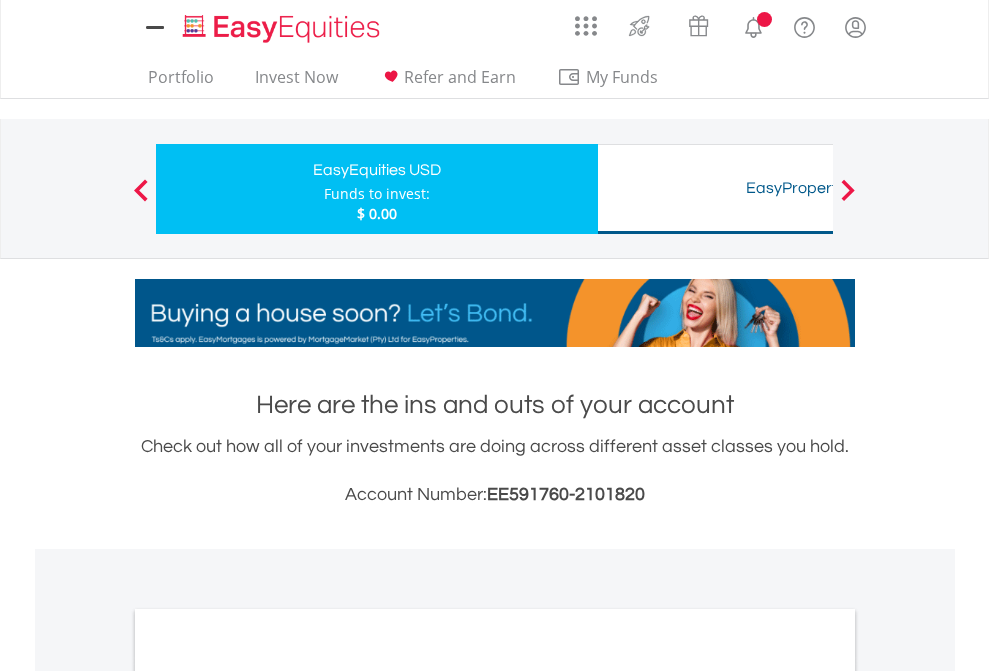 scroll, scrollTop: 0, scrollLeft: 0, axis: both 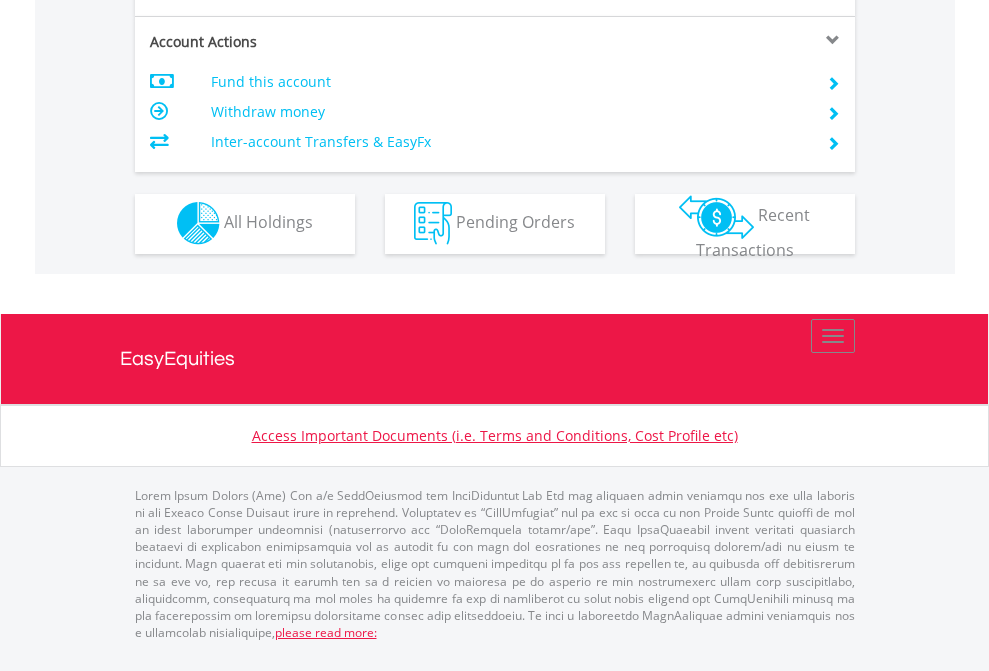 click on "Investment types" at bounding box center [706, -353] 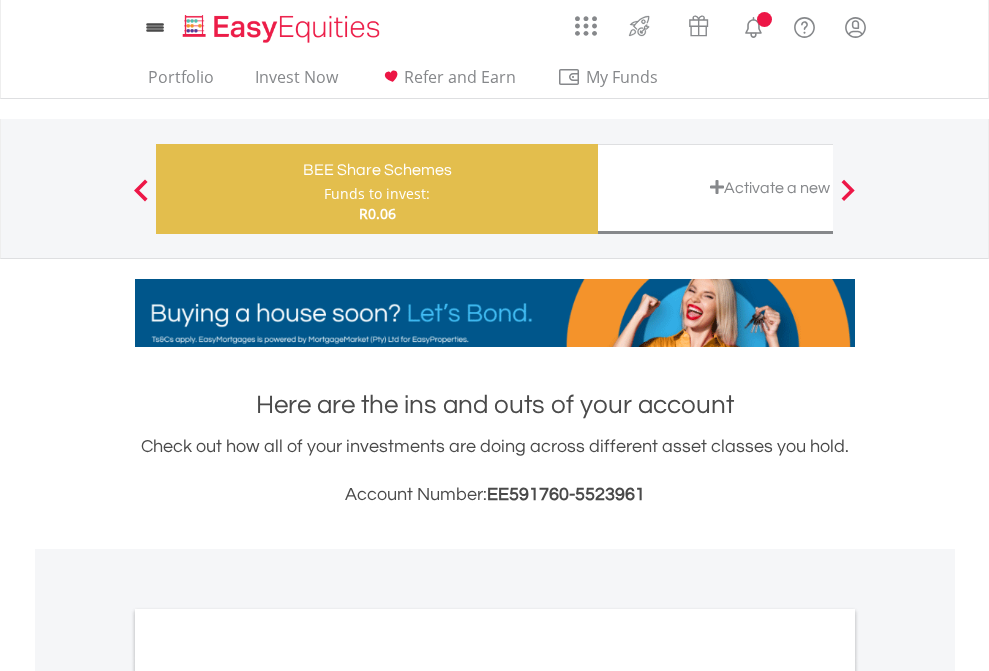scroll, scrollTop: 0, scrollLeft: 0, axis: both 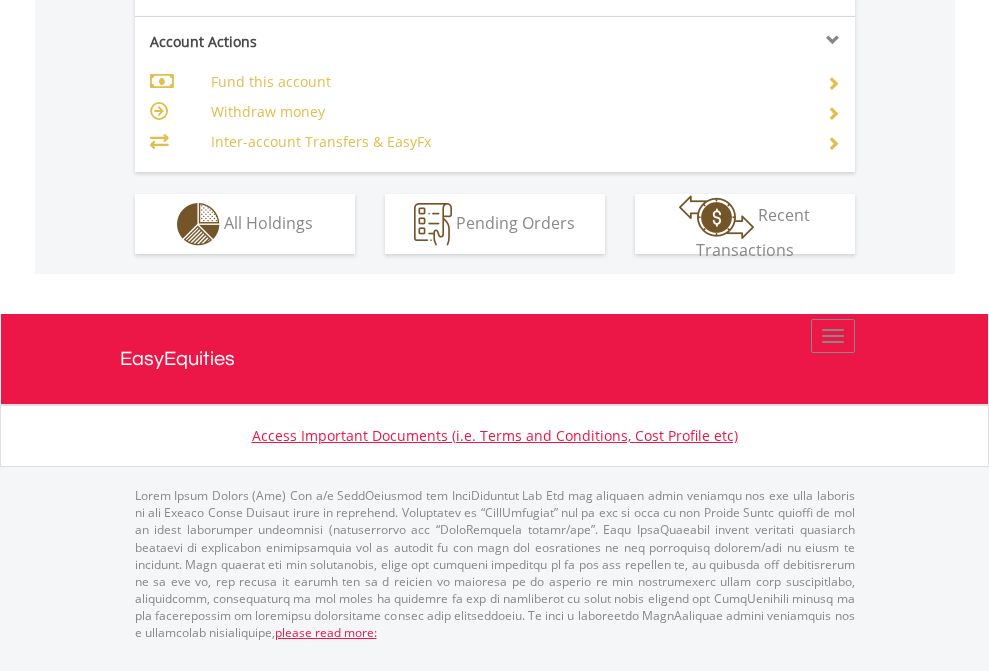 click on "Investment types" at bounding box center [706, -337] 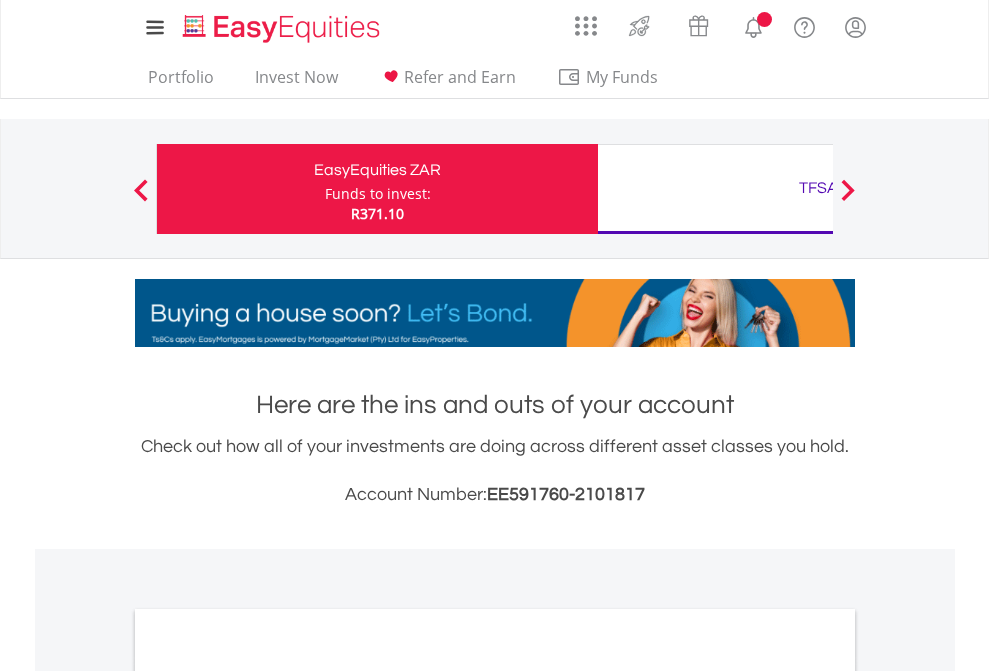 scroll, scrollTop: 0, scrollLeft: 0, axis: both 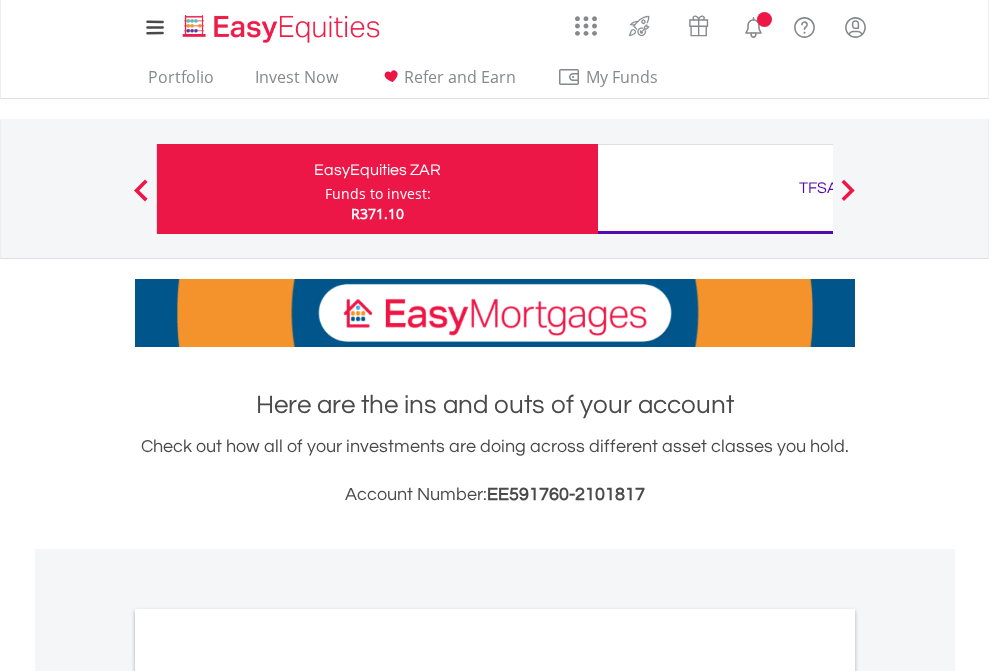 click on "All Holdings" at bounding box center [268, 1096] 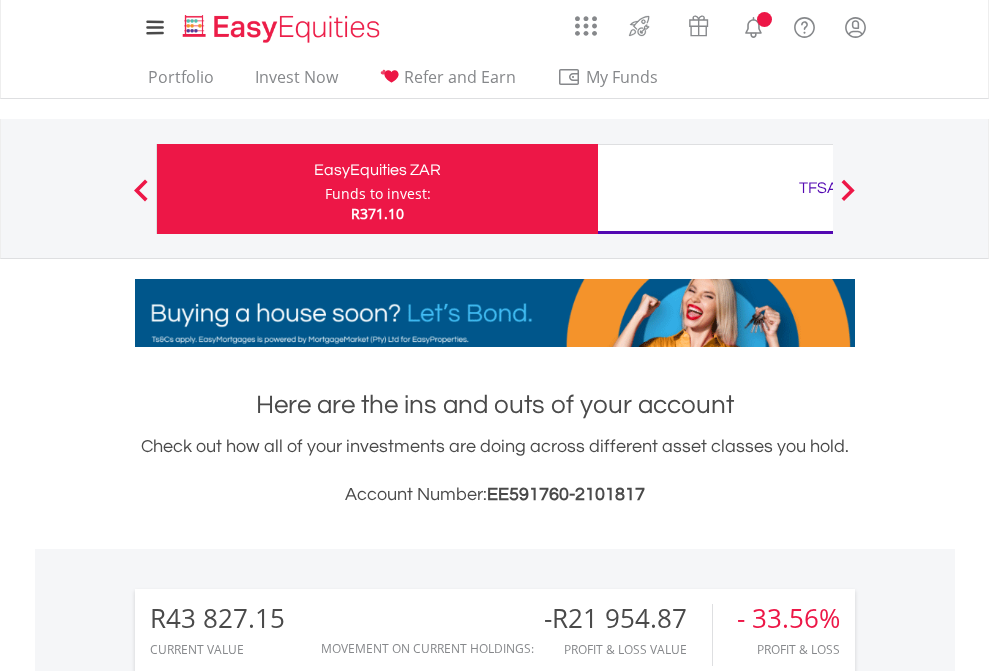 scroll, scrollTop: 1202, scrollLeft: 0, axis: vertical 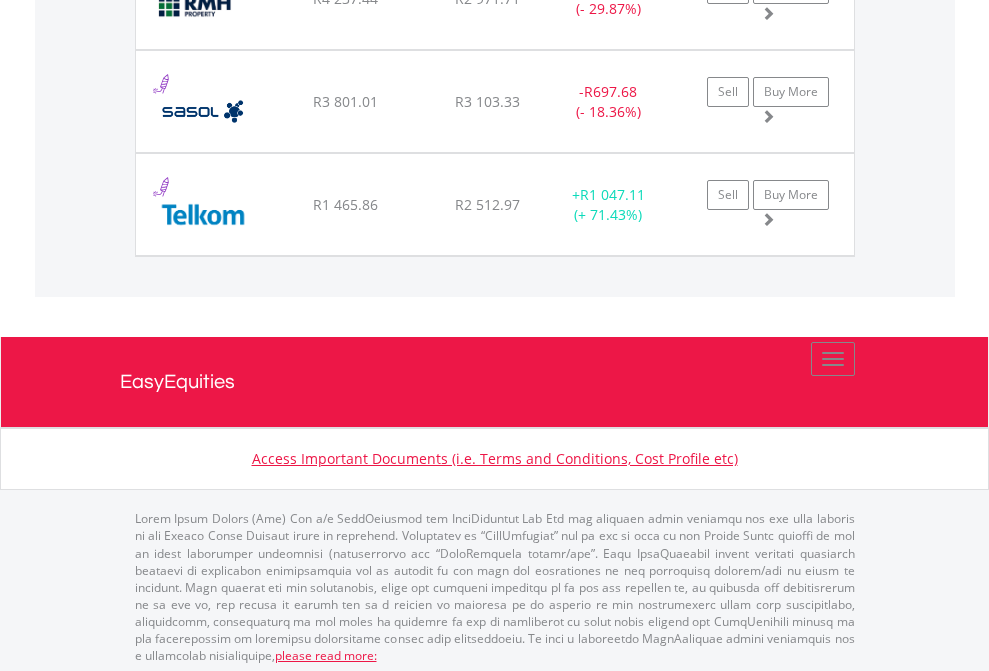 click on "TFSA" at bounding box center (818, -2076) 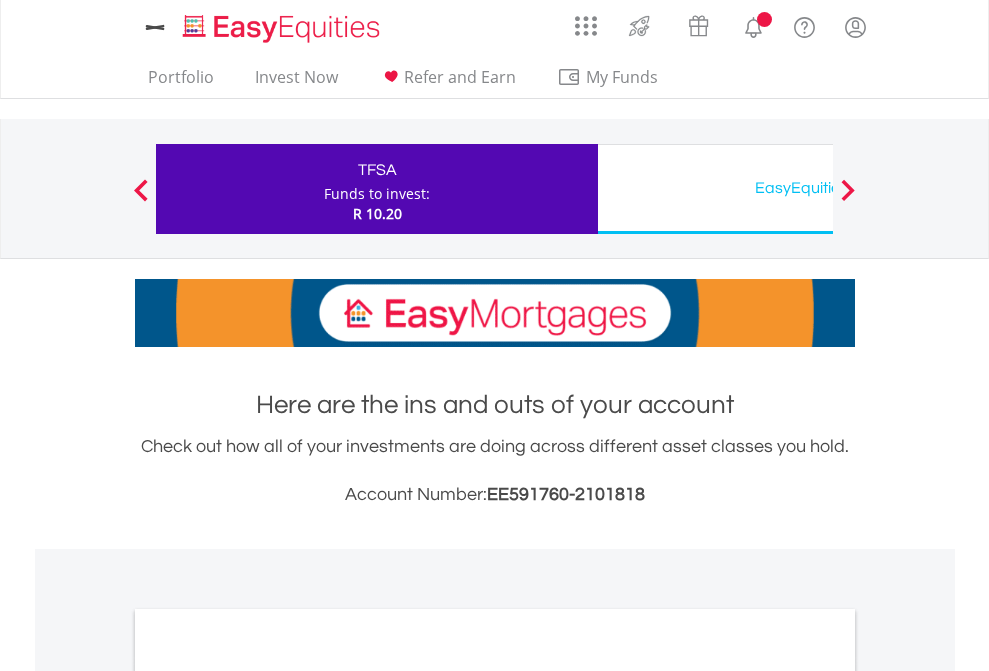 scroll, scrollTop: 1202, scrollLeft: 0, axis: vertical 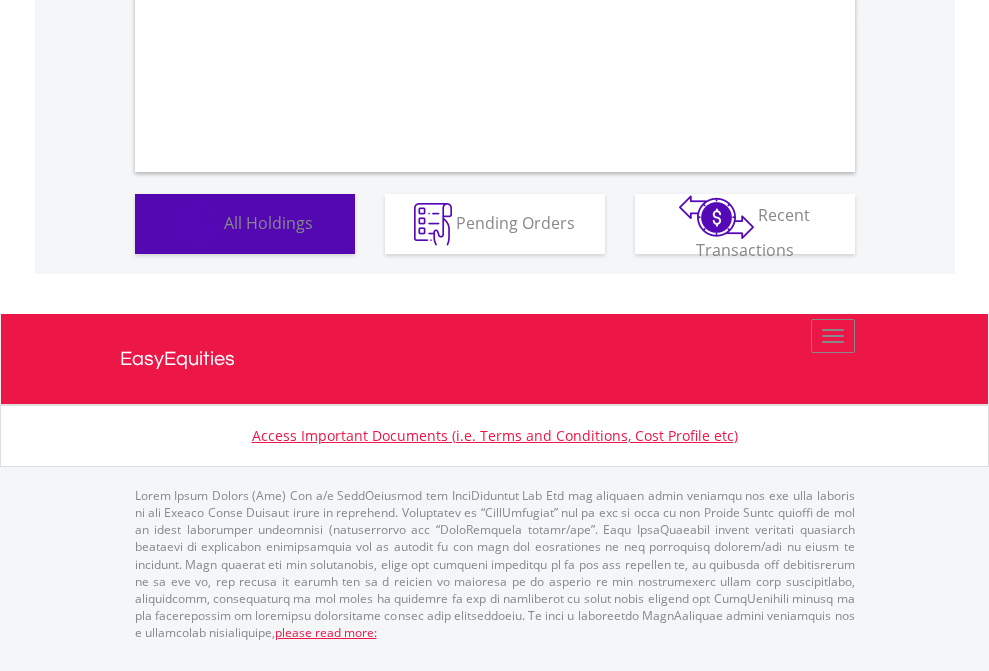 click on "All Holdings" at bounding box center (268, 222) 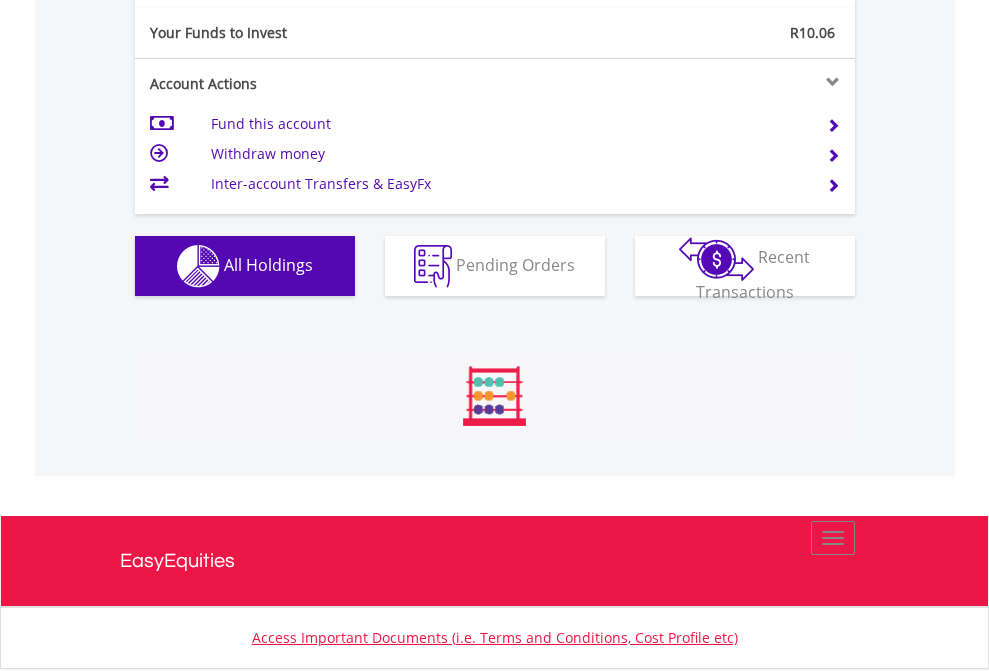 scroll, scrollTop: 999808, scrollLeft: 999687, axis: both 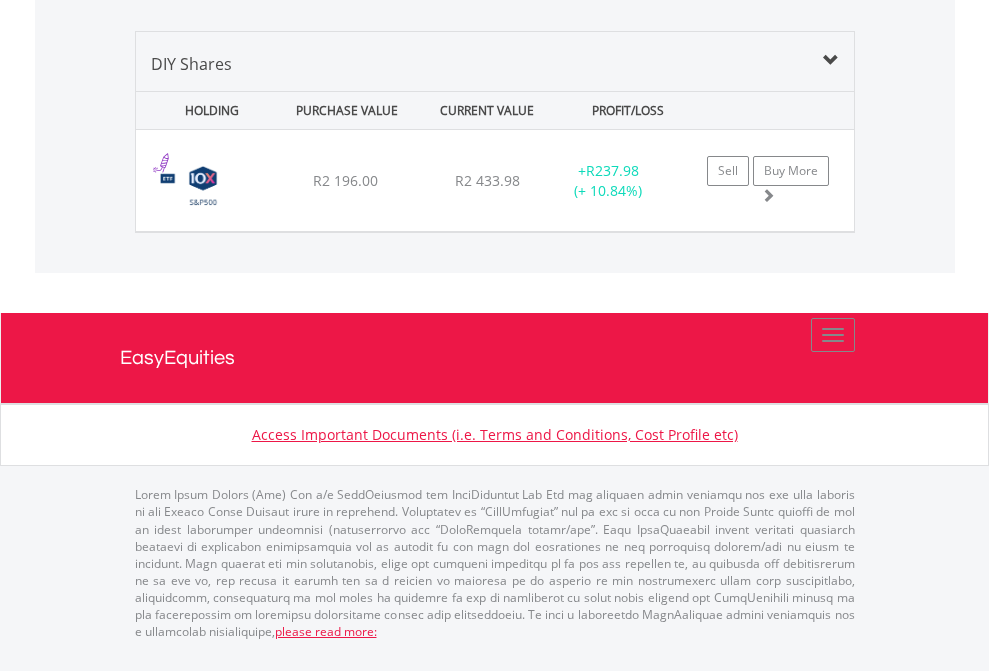 click on "EasyEquities USD" at bounding box center (818, -1339) 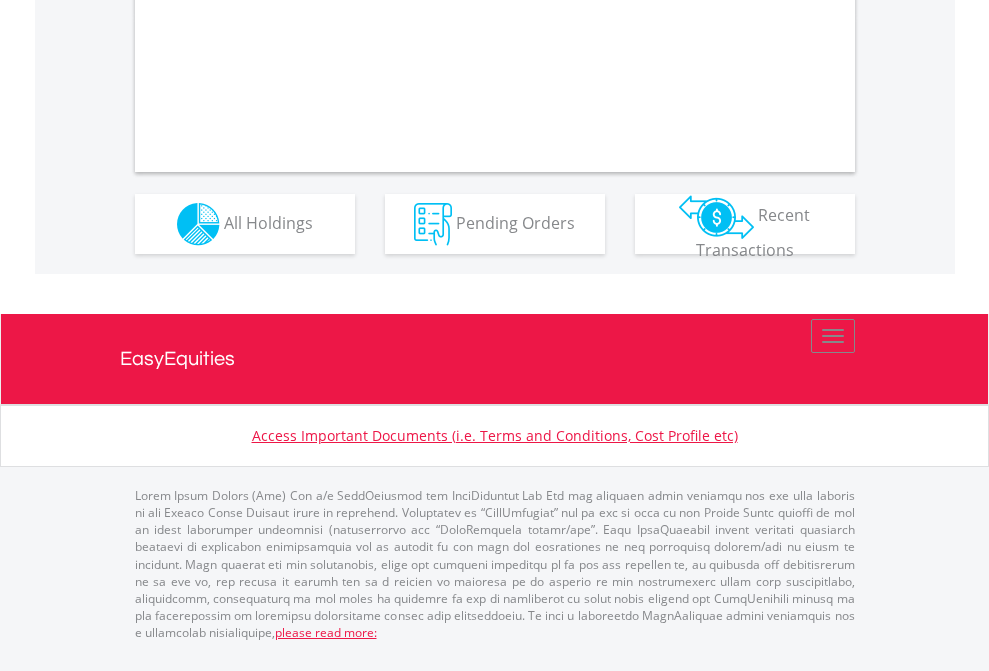 click on "All Holdings" at bounding box center (268, 222) 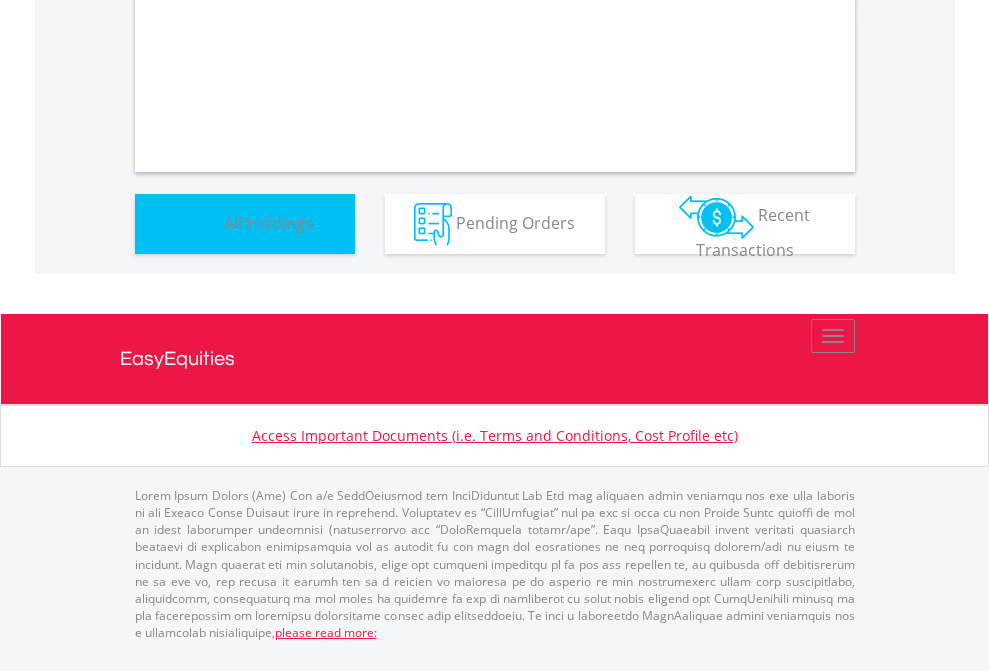 scroll, scrollTop: 1202, scrollLeft: 0, axis: vertical 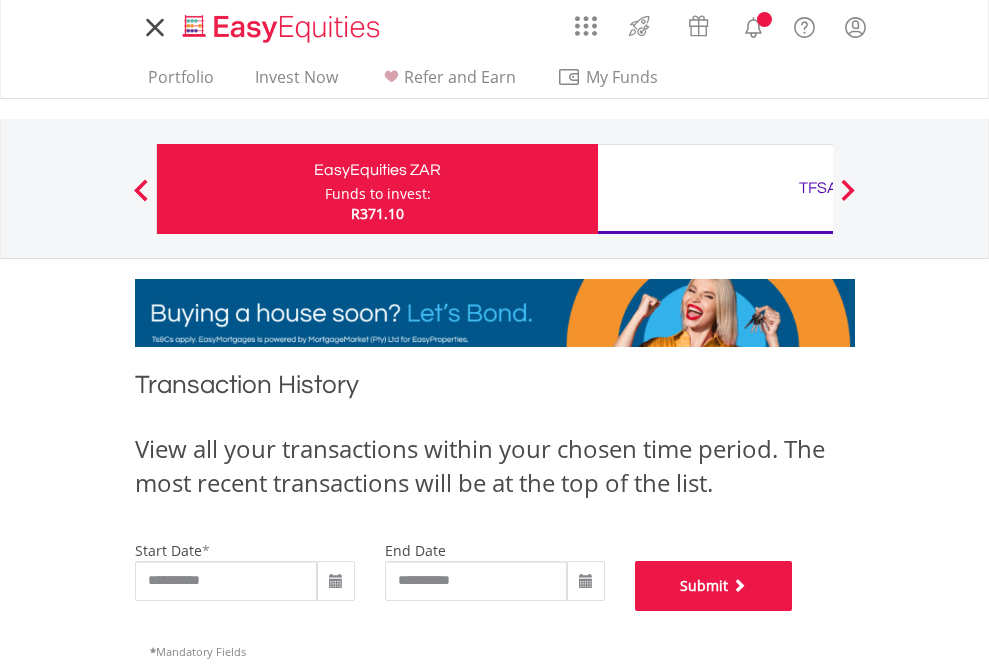 click on "Submit" at bounding box center [714, 586] 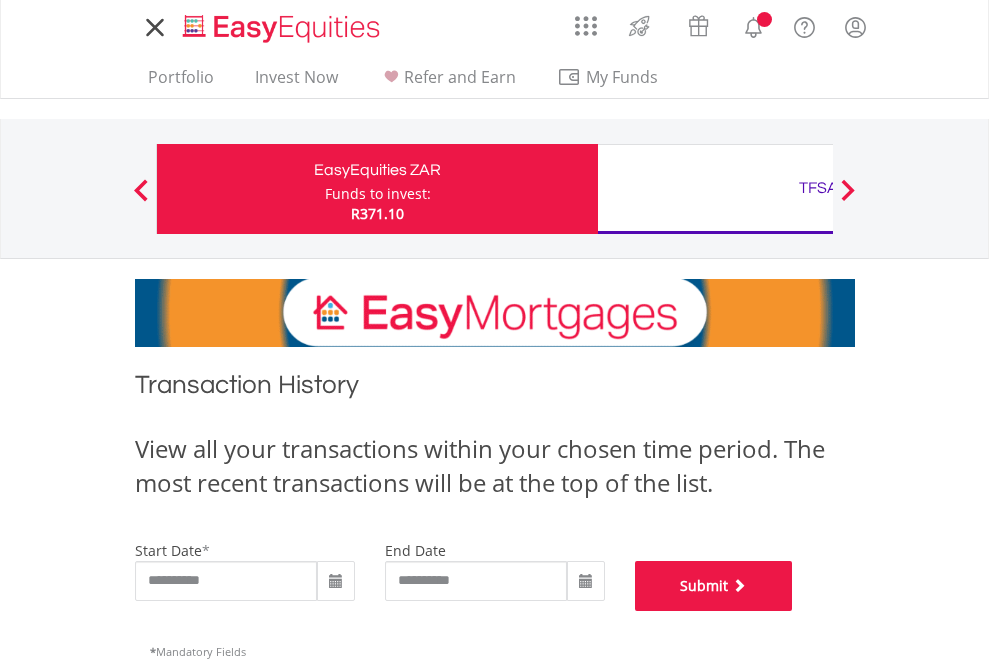 scroll, scrollTop: 811, scrollLeft: 0, axis: vertical 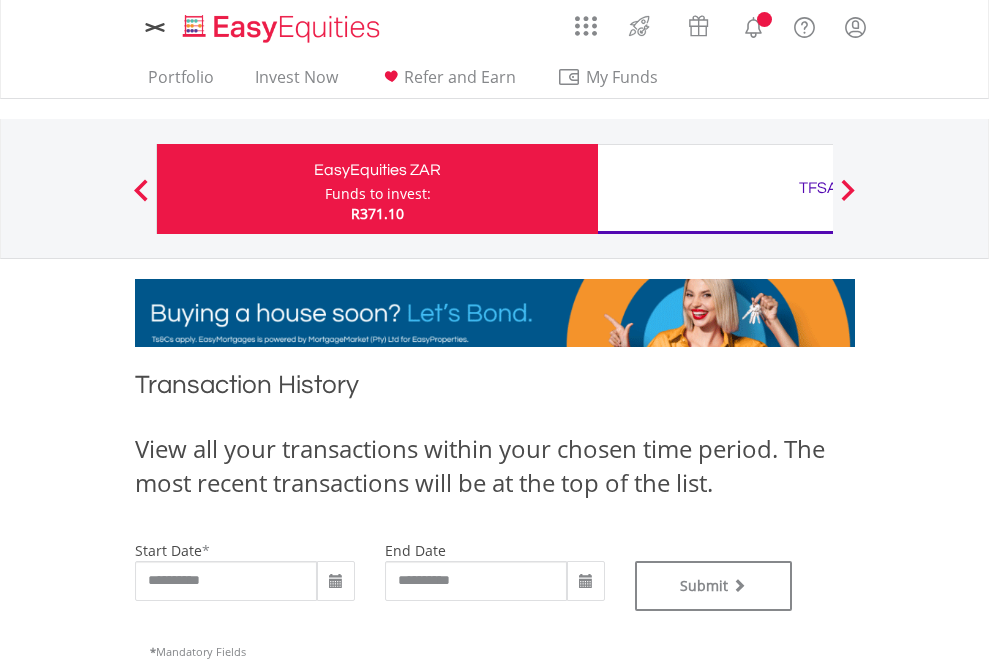click on "TFSA" at bounding box center (818, 188) 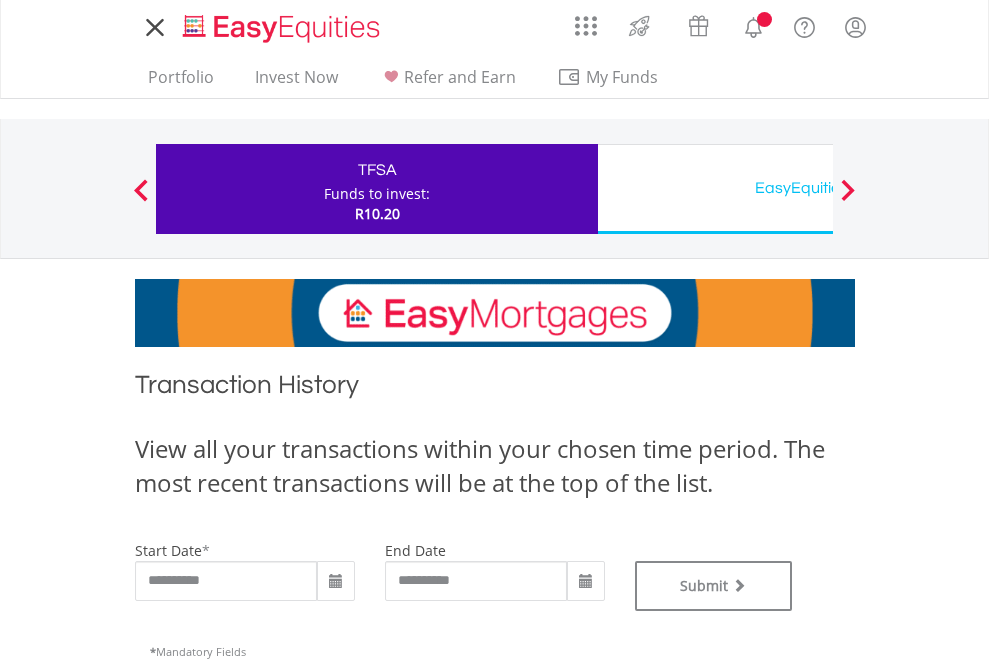 scroll, scrollTop: 0, scrollLeft: 0, axis: both 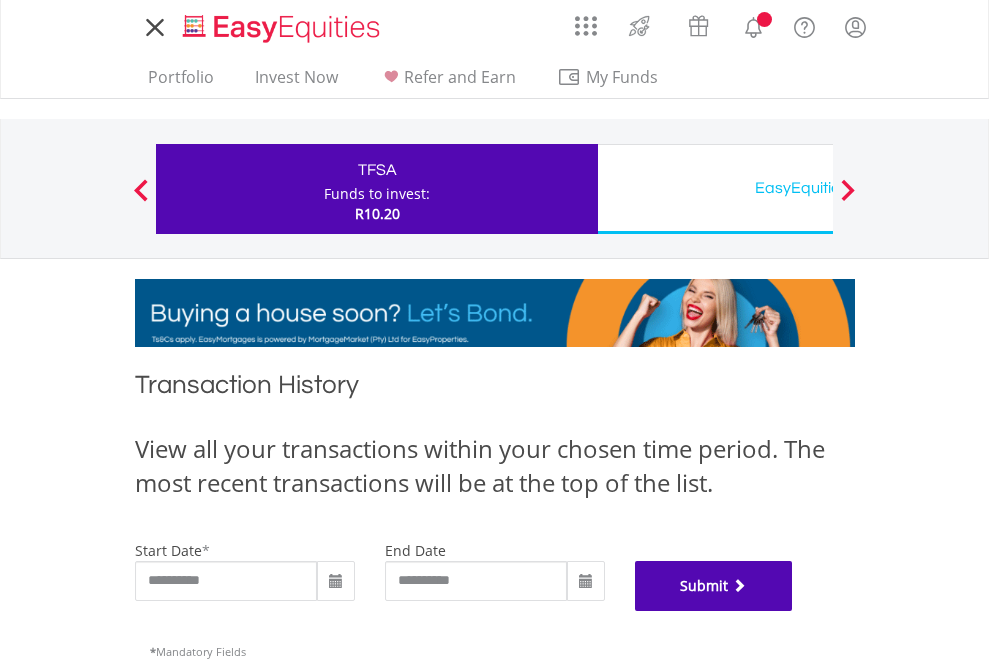 click on "Submit" at bounding box center [714, 586] 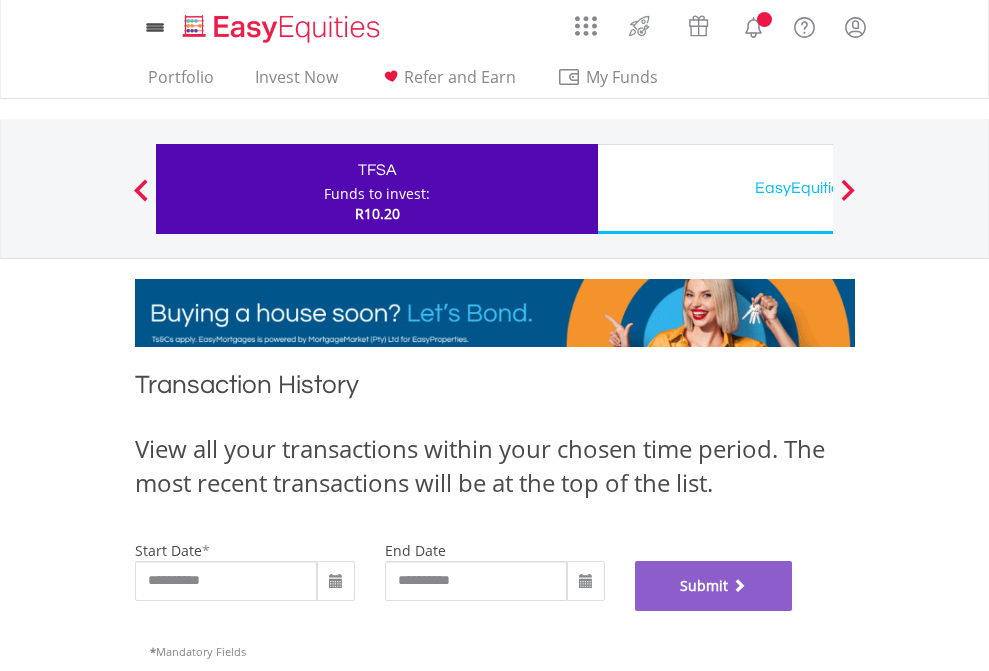 scroll, scrollTop: 811, scrollLeft: 0, axis: vertical 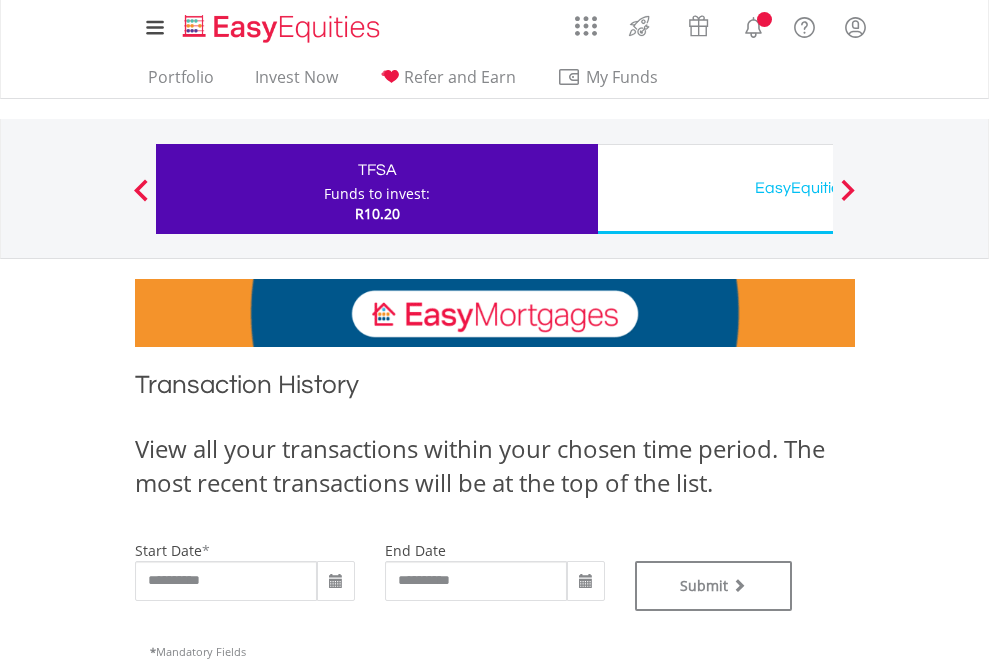 click on "EasyEquities USD" at bounding box center (818, 188) 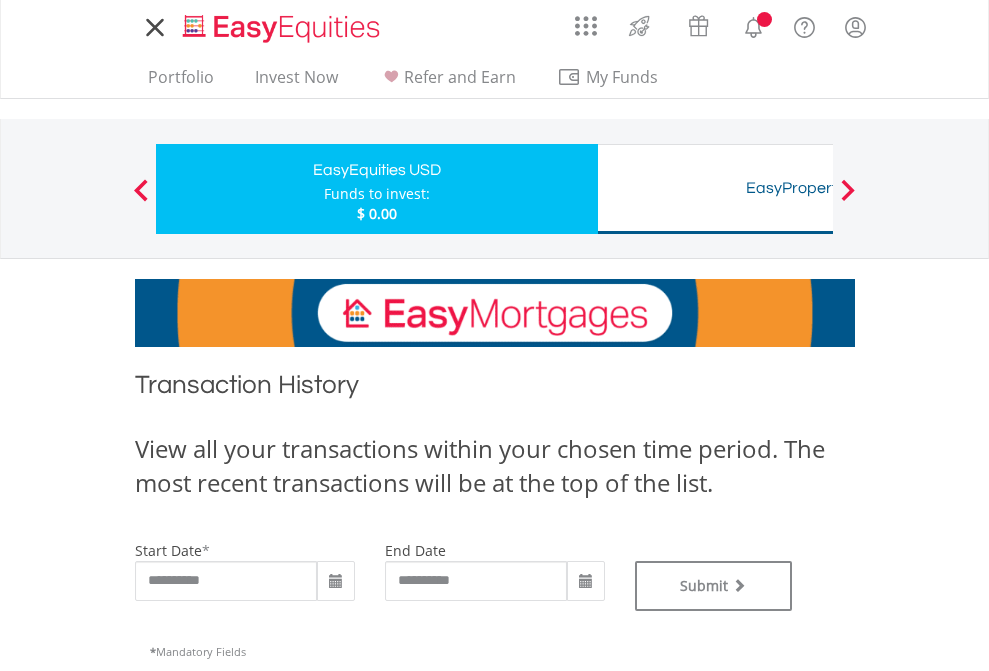 scroll, scrollTop: 0, scrollLeft: 0, axis: both 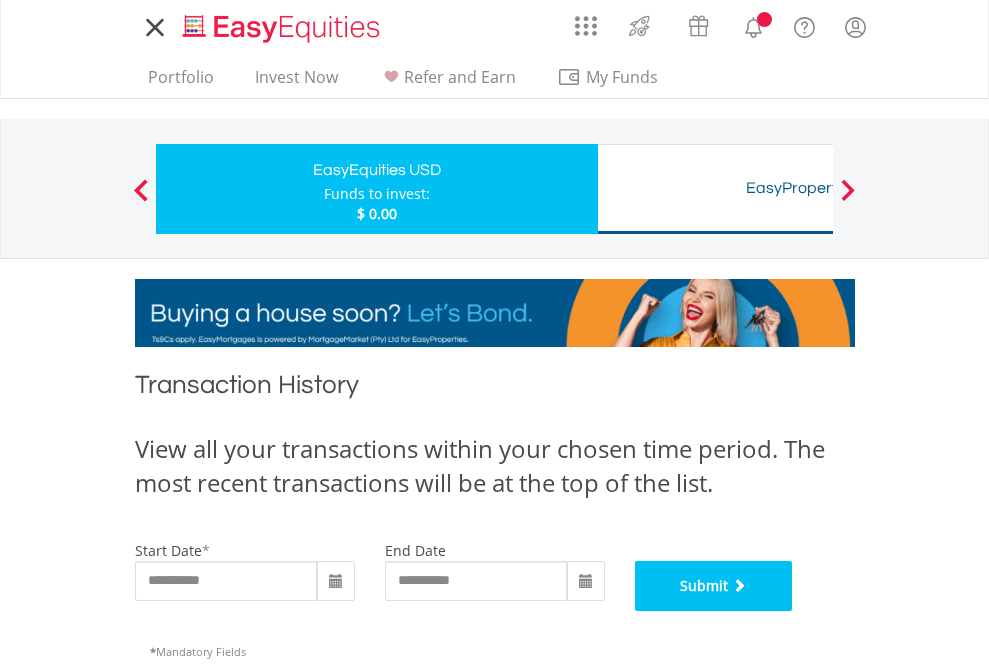 click on "Submit" at bounding box center [714, 586] 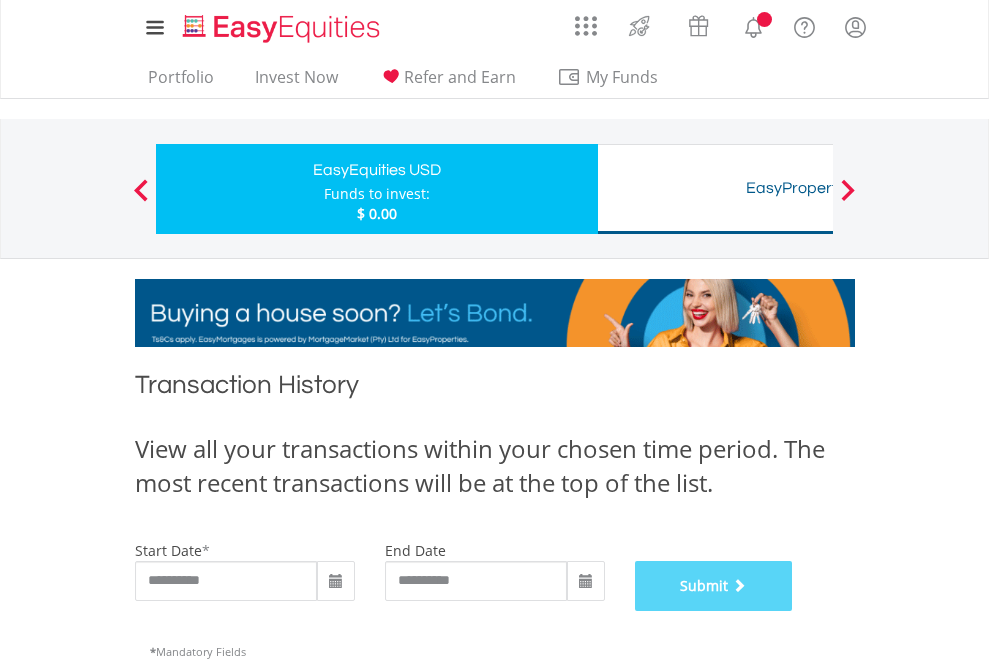 scroll, scrollTop: 811, scrollLeft: 0, axis: vertical 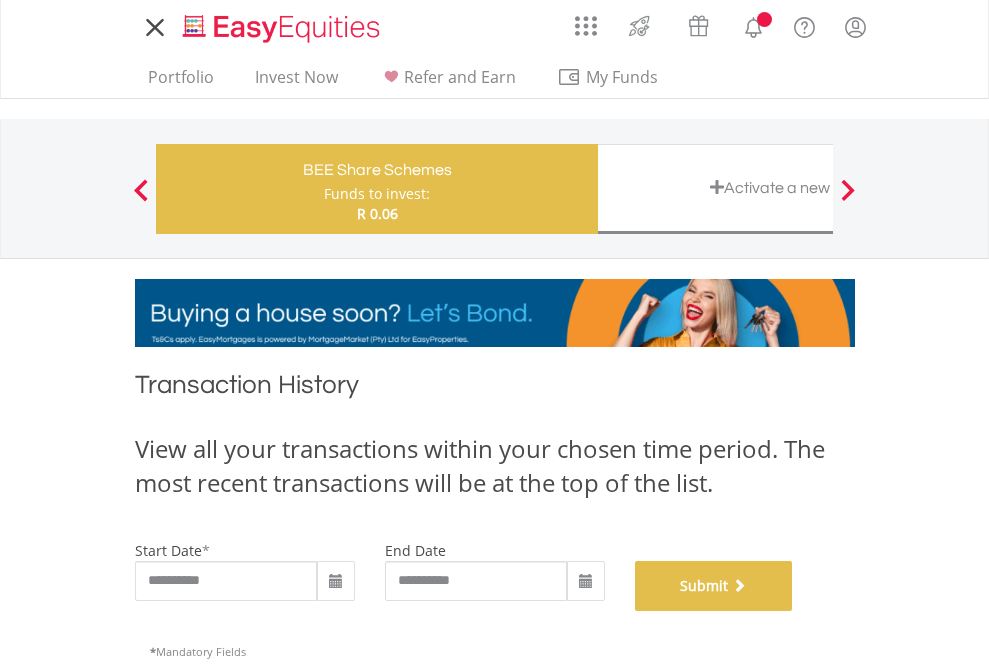 click on "Submit" at bounding box center [714, 586] 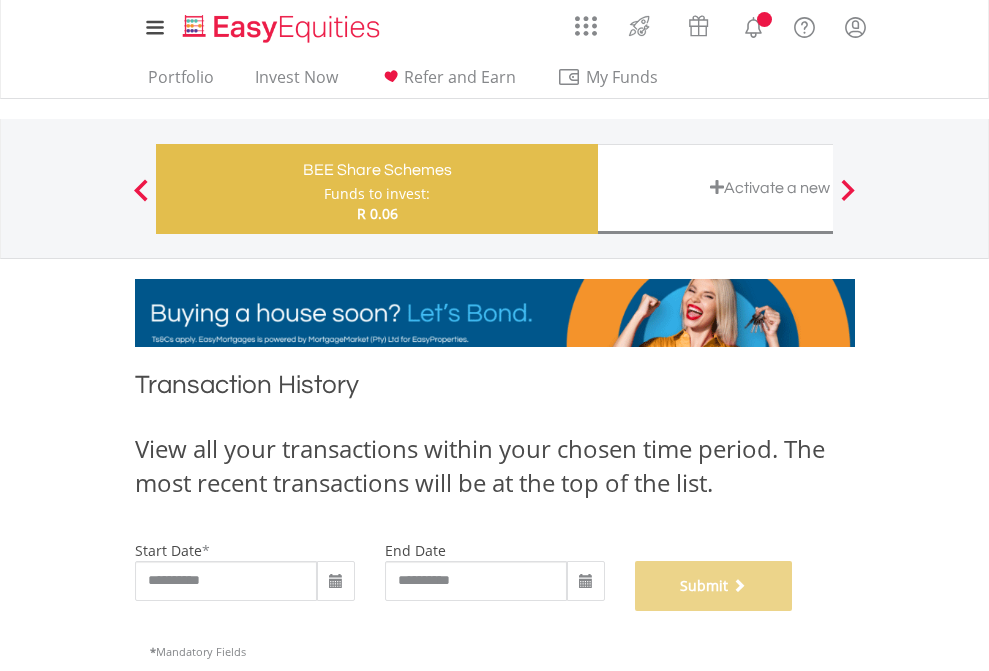 scroll, scrollTop: 811, scrollLeft: 0, axis: vertical 